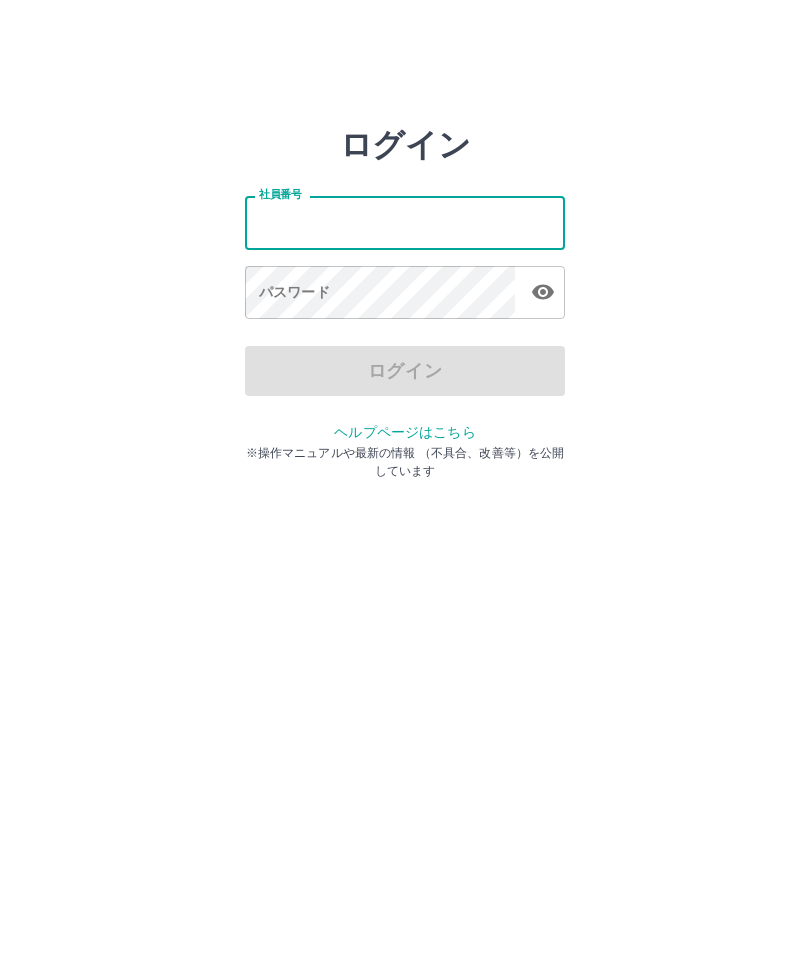 scroll, scrollTop: 0, scrollLeft: 0, axis: both 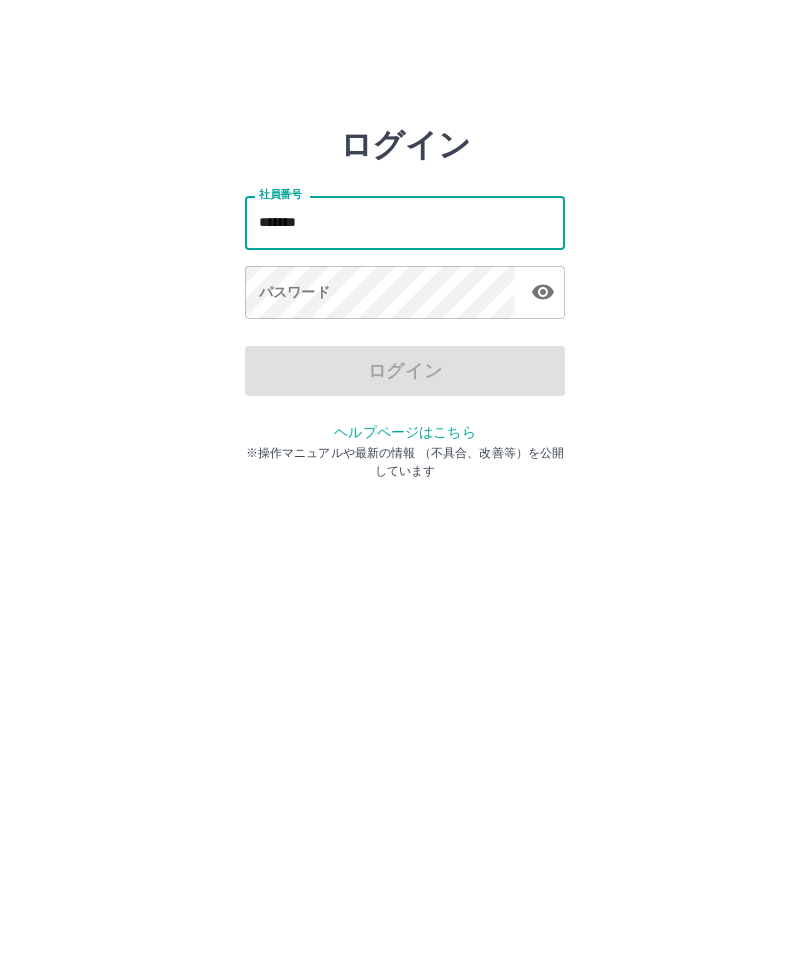 type on "*******" 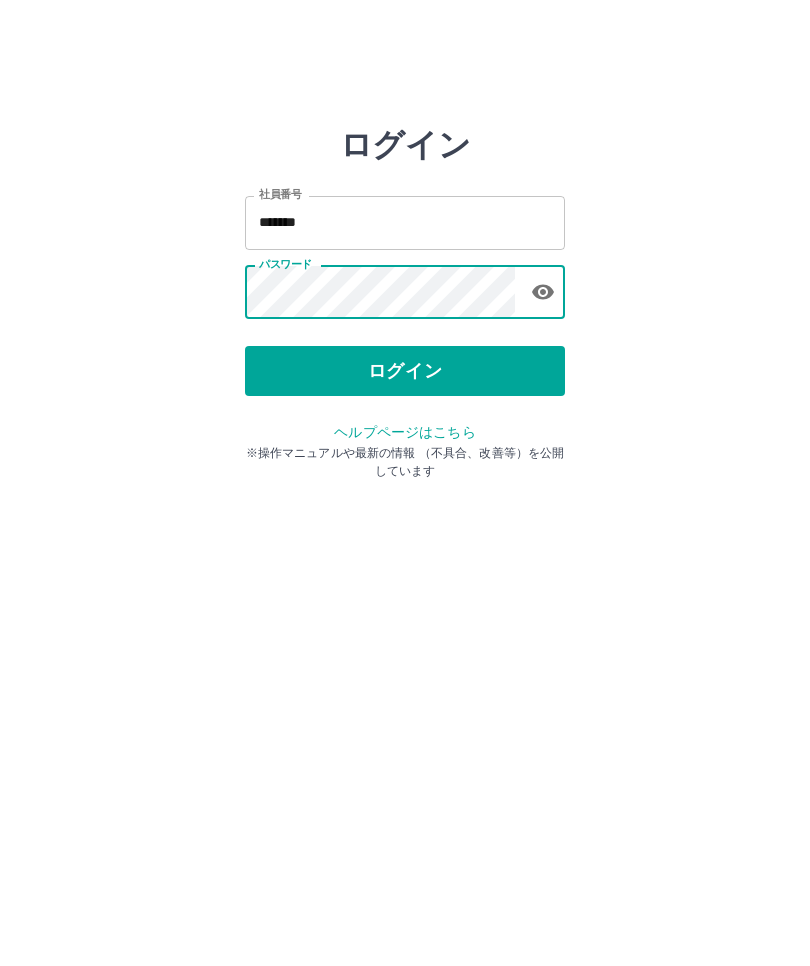click on "ログイン" at bounding box center (405, 371) 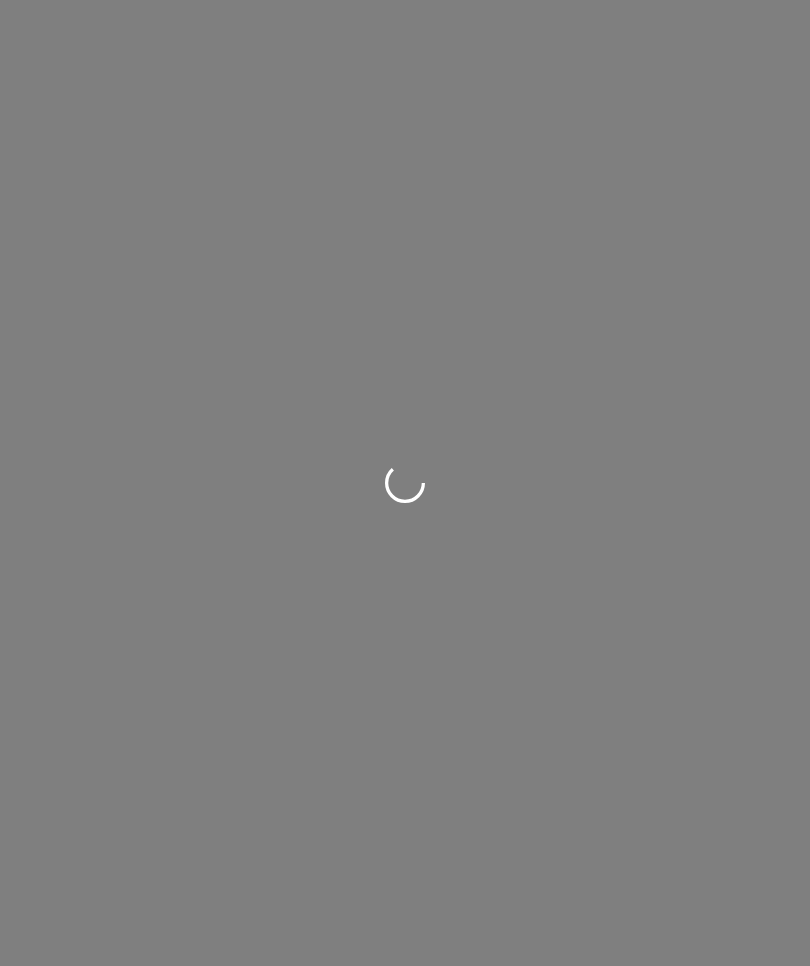 scroll, scrollTop: 0, scrollLeft: 0, axis: both 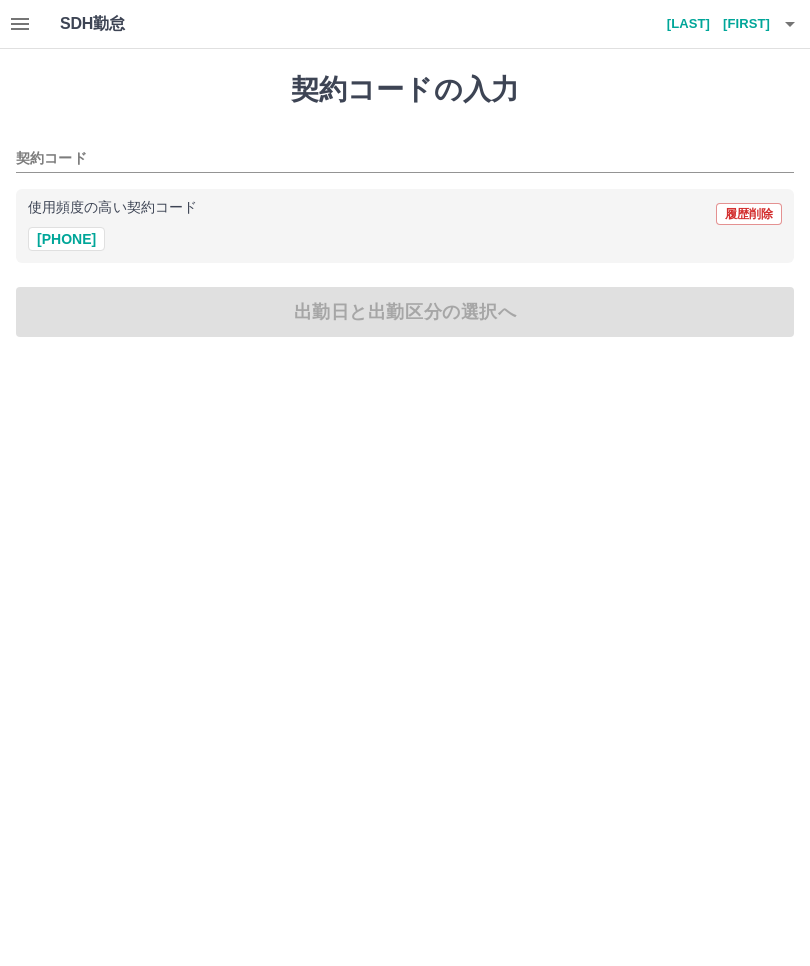 click on "[PHONE]" at bounding box center (66, 239) 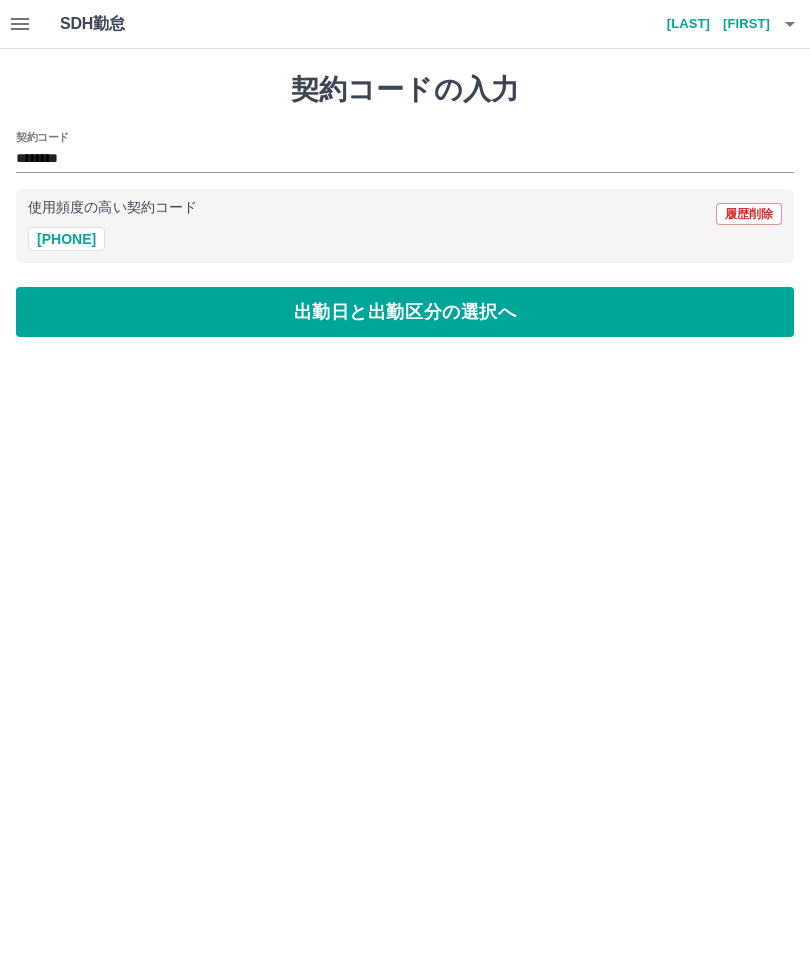 click on "出勤日と出勤区分の選択へ" at bounding box center [405, 312] 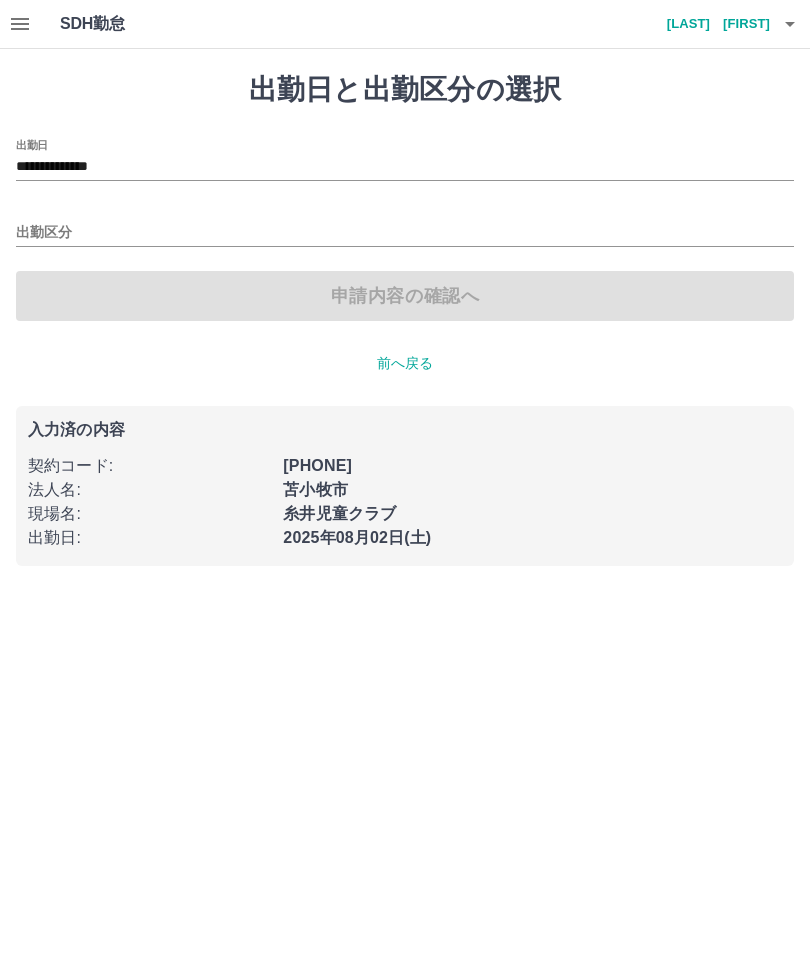 click on "出勤区分" at bounding box center [405, 233] 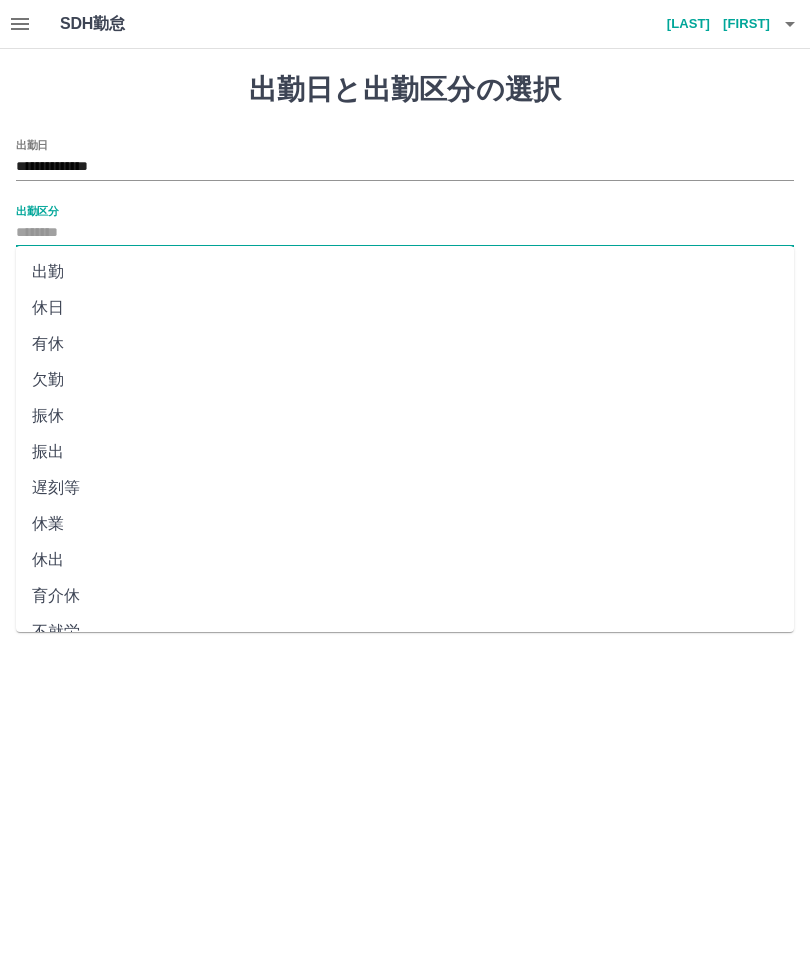 click on "出勤" at bounding box center [405, 272] 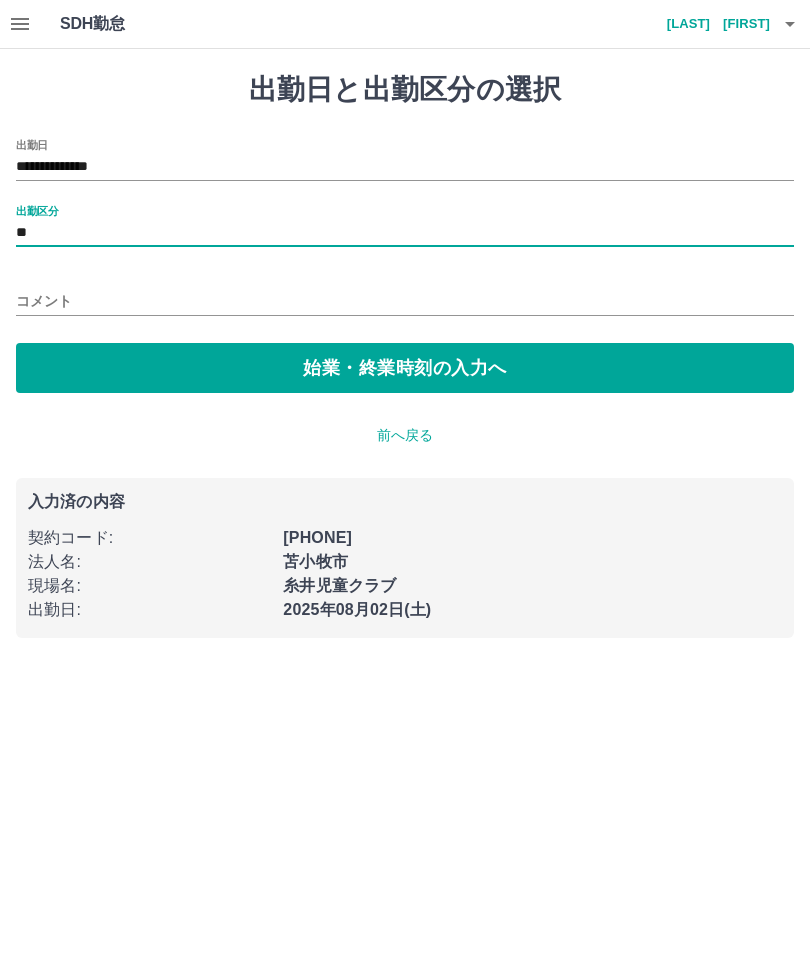 click on "始業・終業時刻の入力へ" at bounding box center [405, 368] 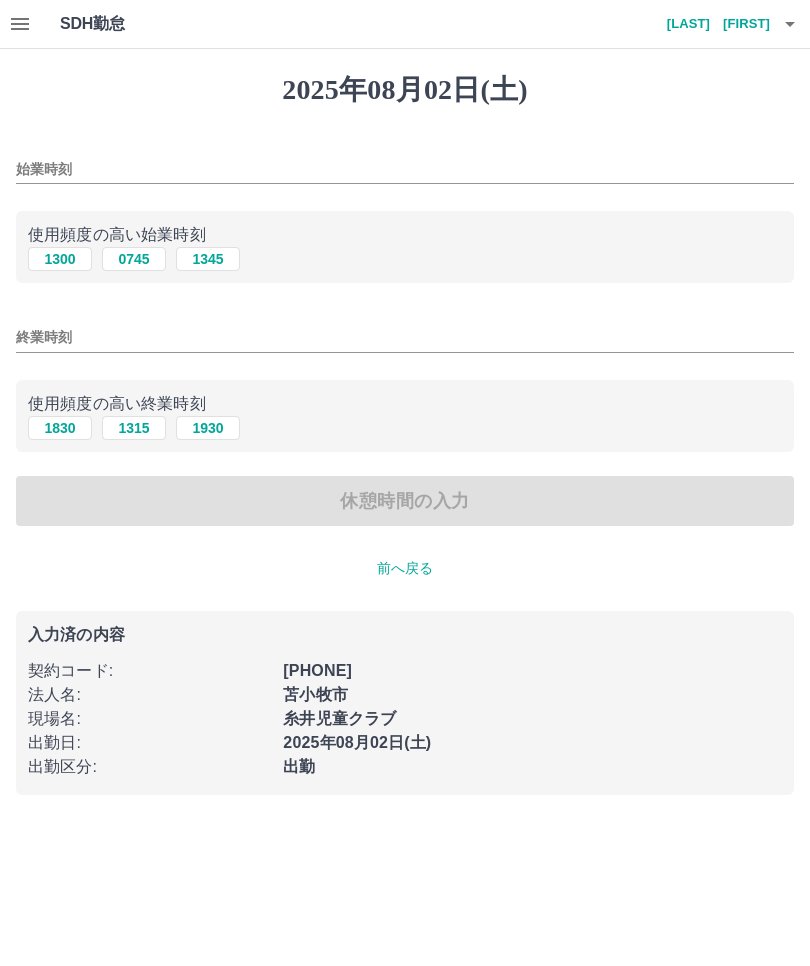 click on "0745" at bounding box center [134, 259] 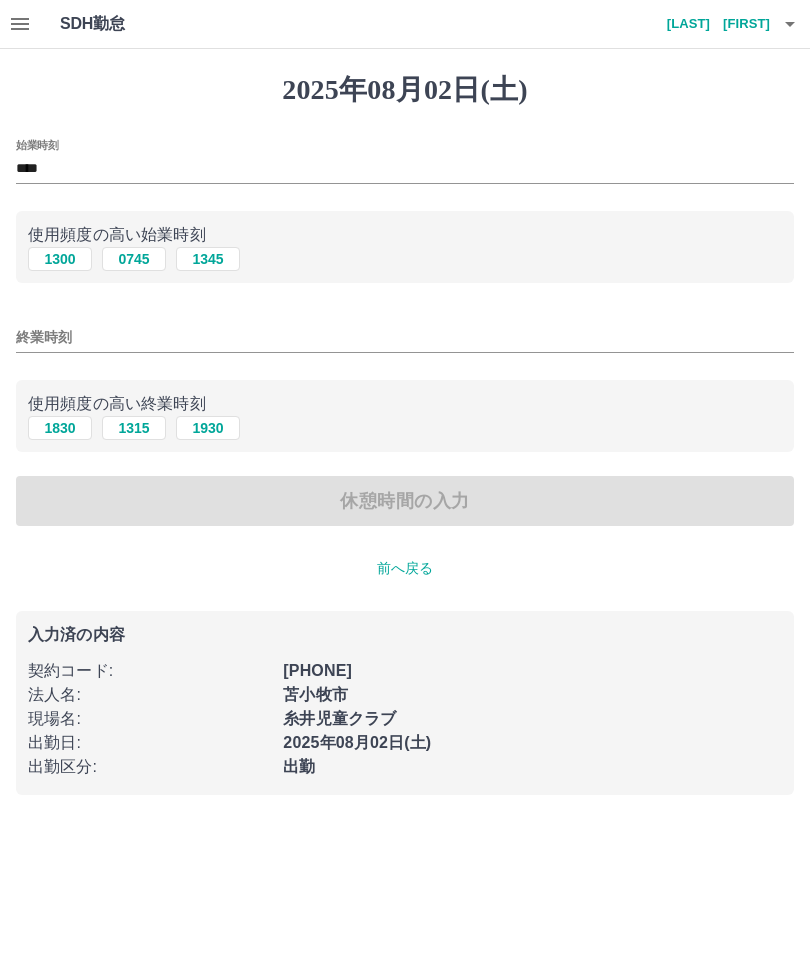 click on "1315" at bounding box center [134, 428] 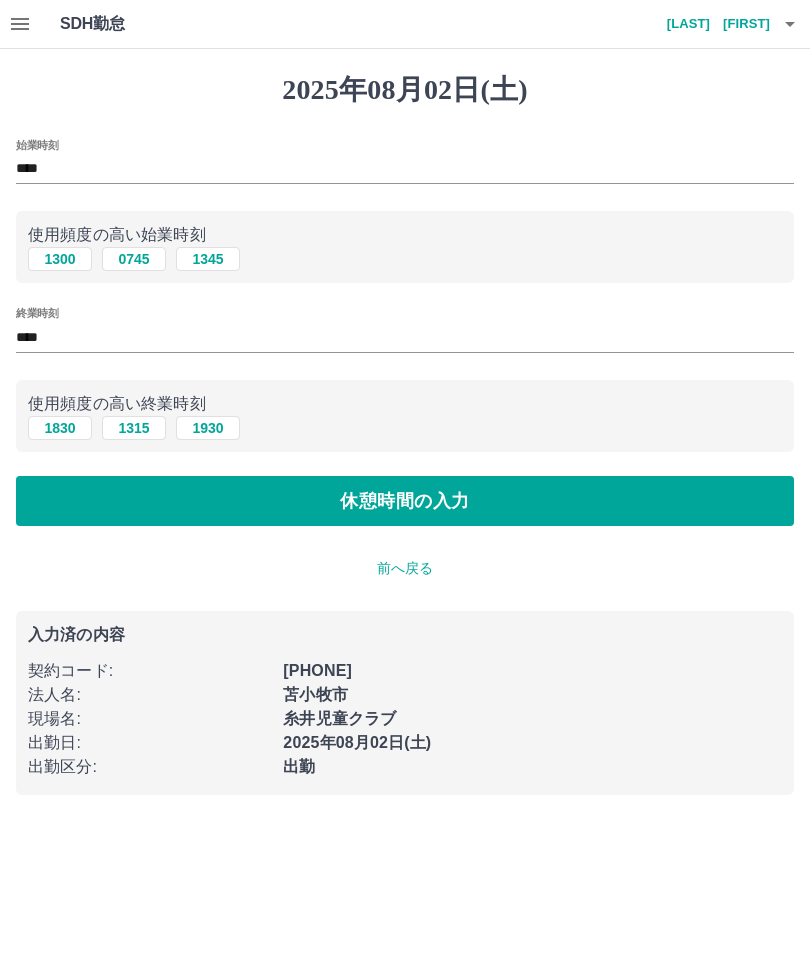 click on "休憩時間の入力" at bounding box center [405, 501] 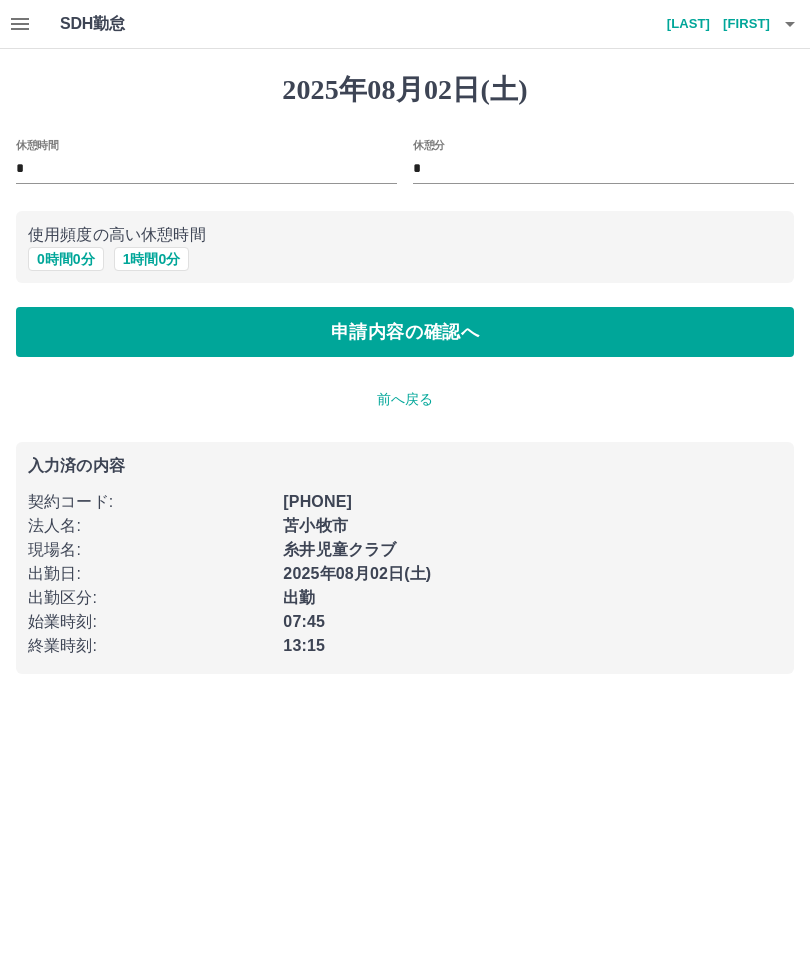 click on "申請内容の確認へ" at bounding box center (405, 332) 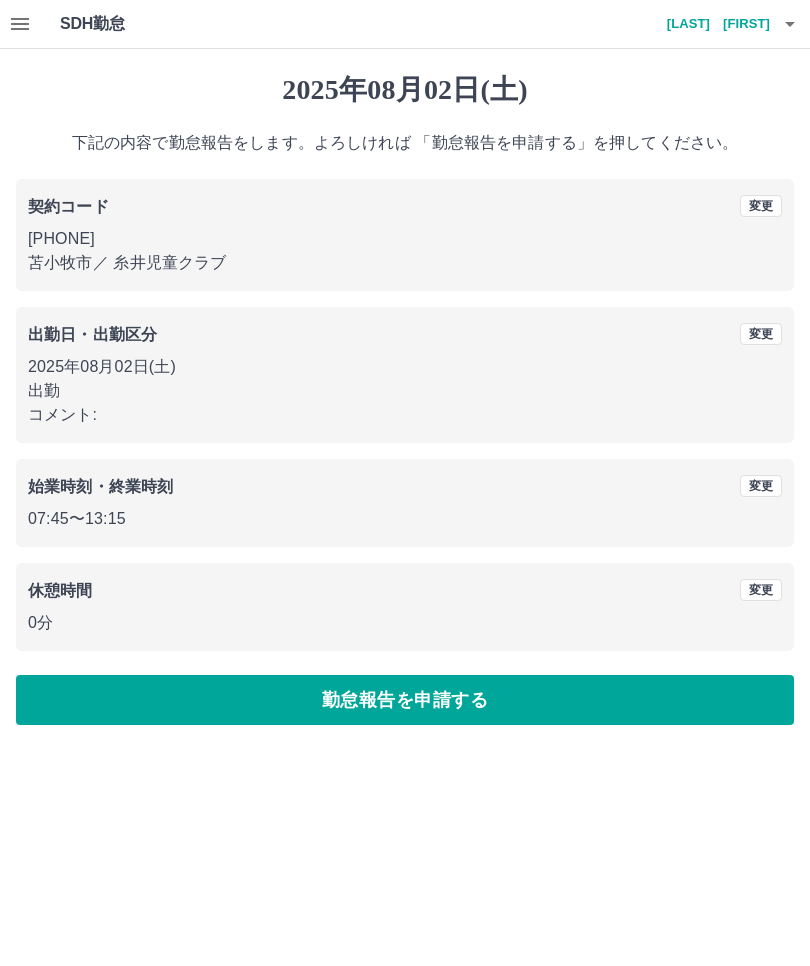 click on "勤怠報告を申請する" at bounding box center (405, 700) 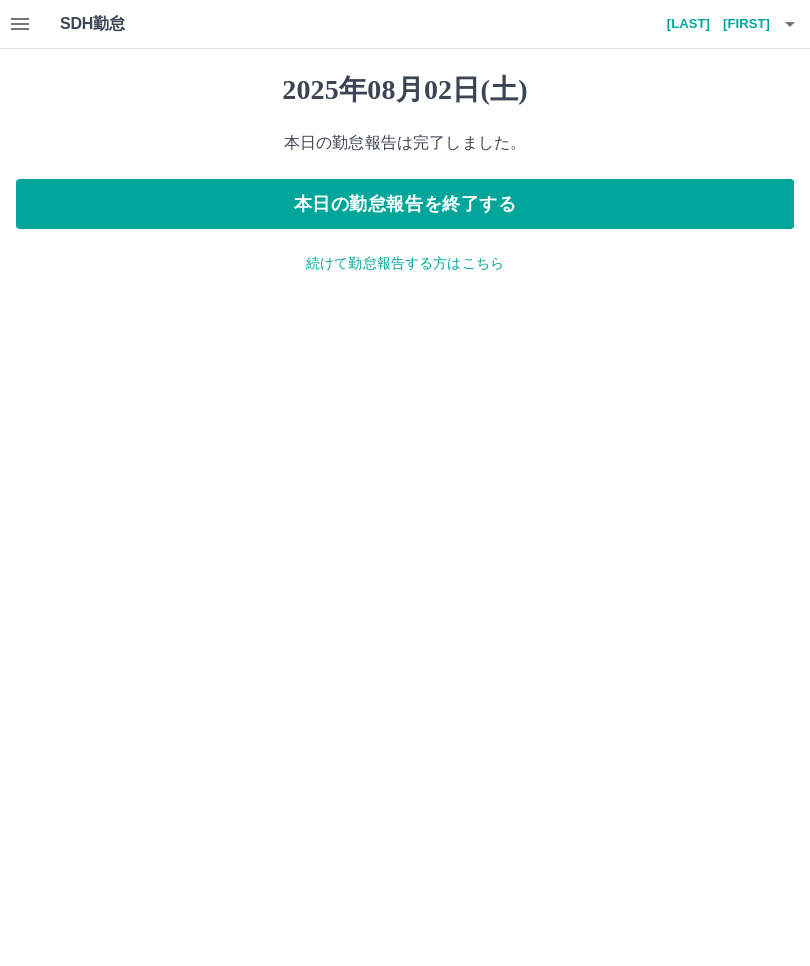 click on "続けて勤怠報告する方はこちら" at bounding box center (405, 263) 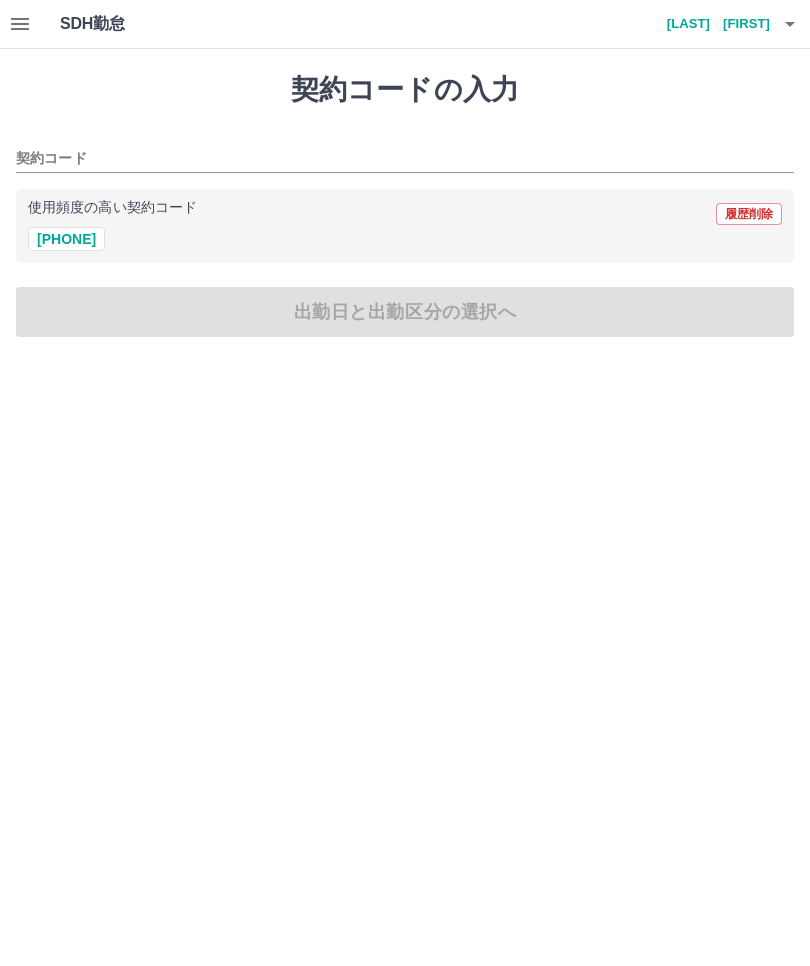 click on "[PHONE]" at bounding box center (66, 239) 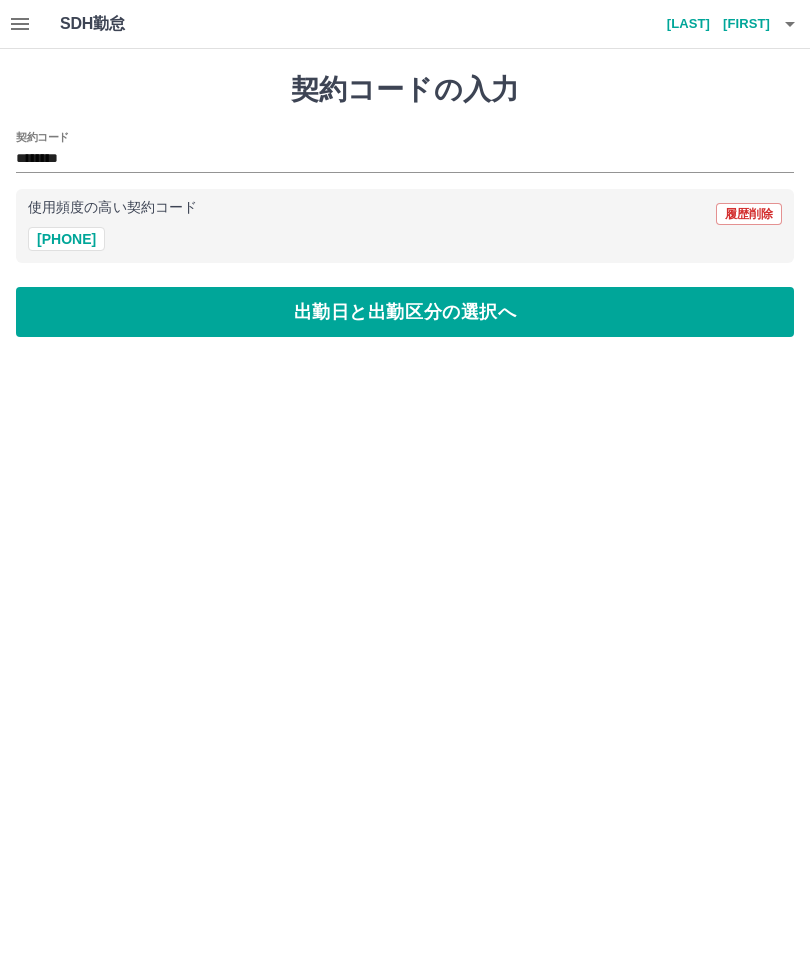 click on "出勤日と出勤区分の選択へ" at bounding box center (405, 312) 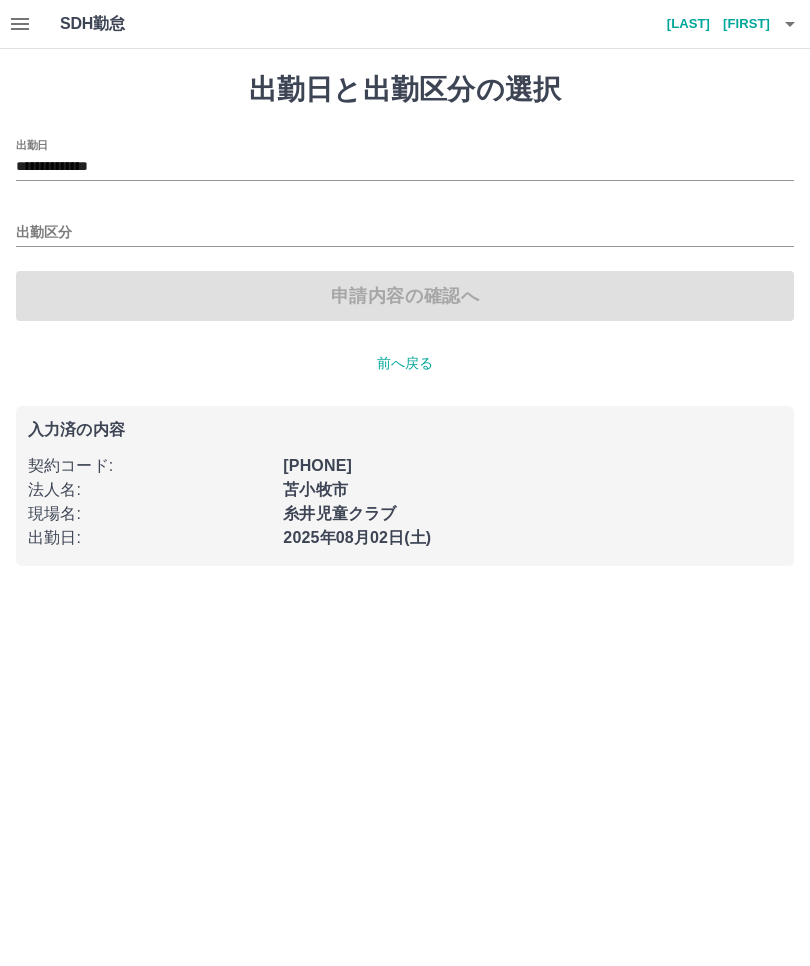 click on "**********" at bounding box center [405, 167] 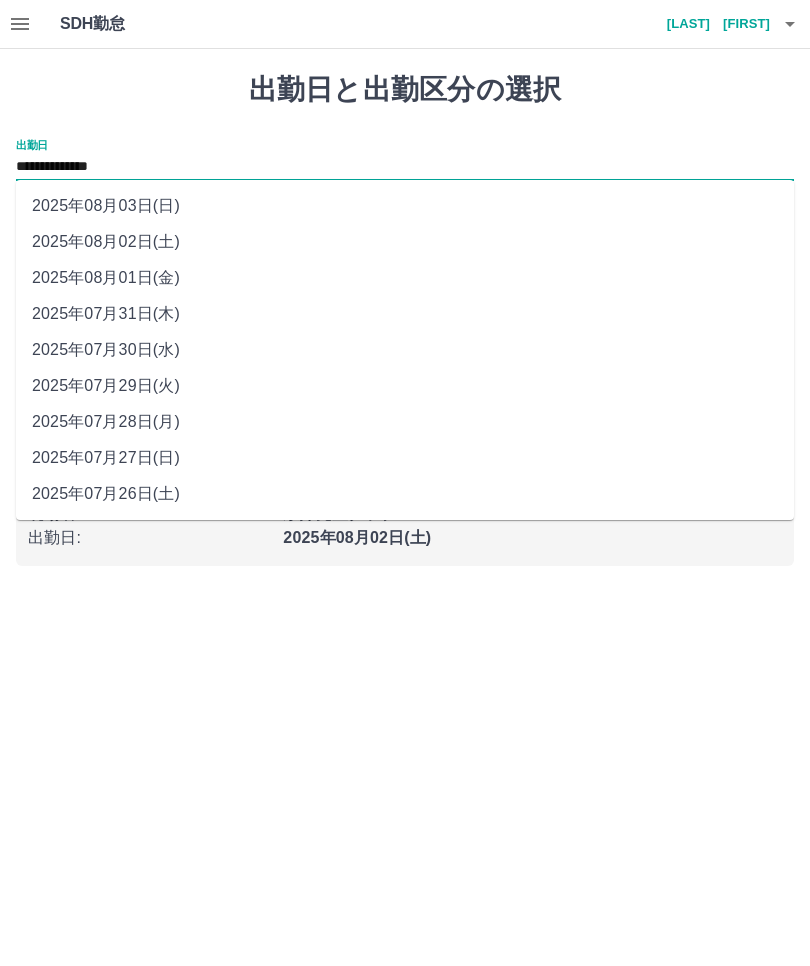 click on "2025年08月03日(日)" at bounding box center (405, 206) 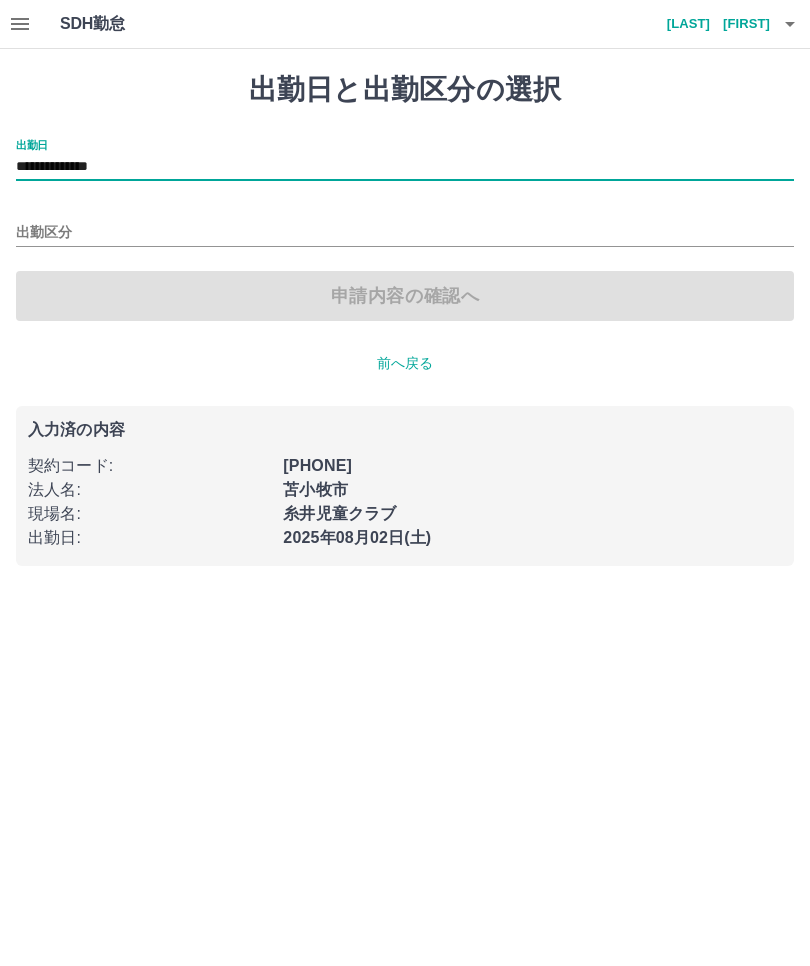 click on "出勤区分" at bounding box center [405, 233] 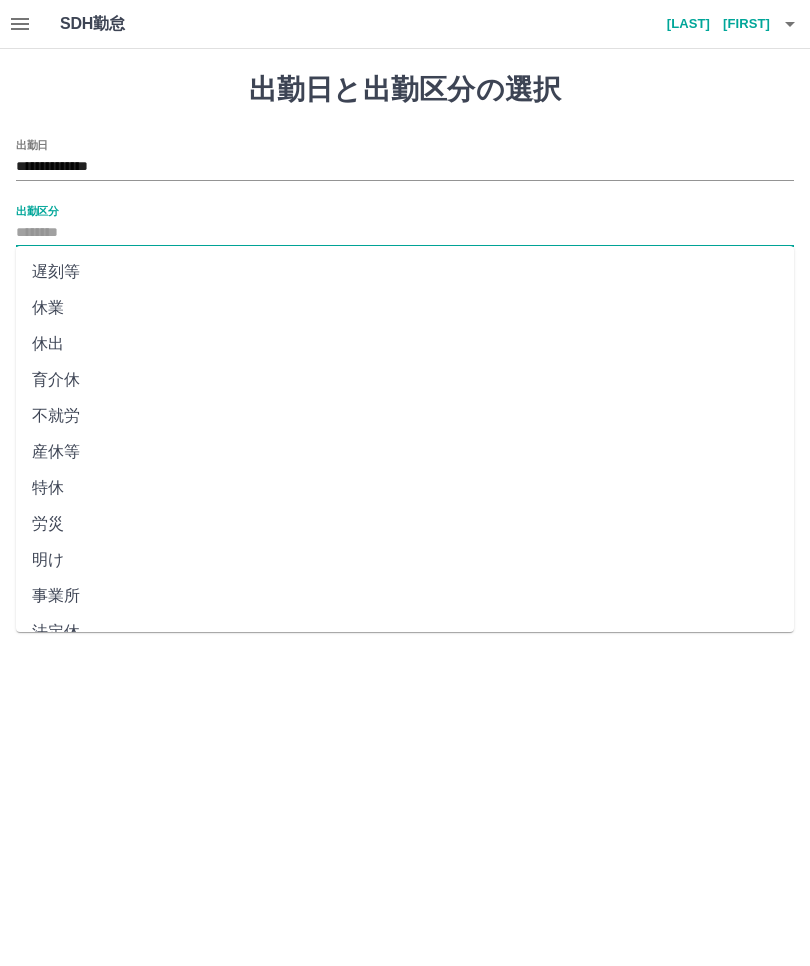 scroll, scrollTop: 224, scrollLeft: 0, axis: vertical 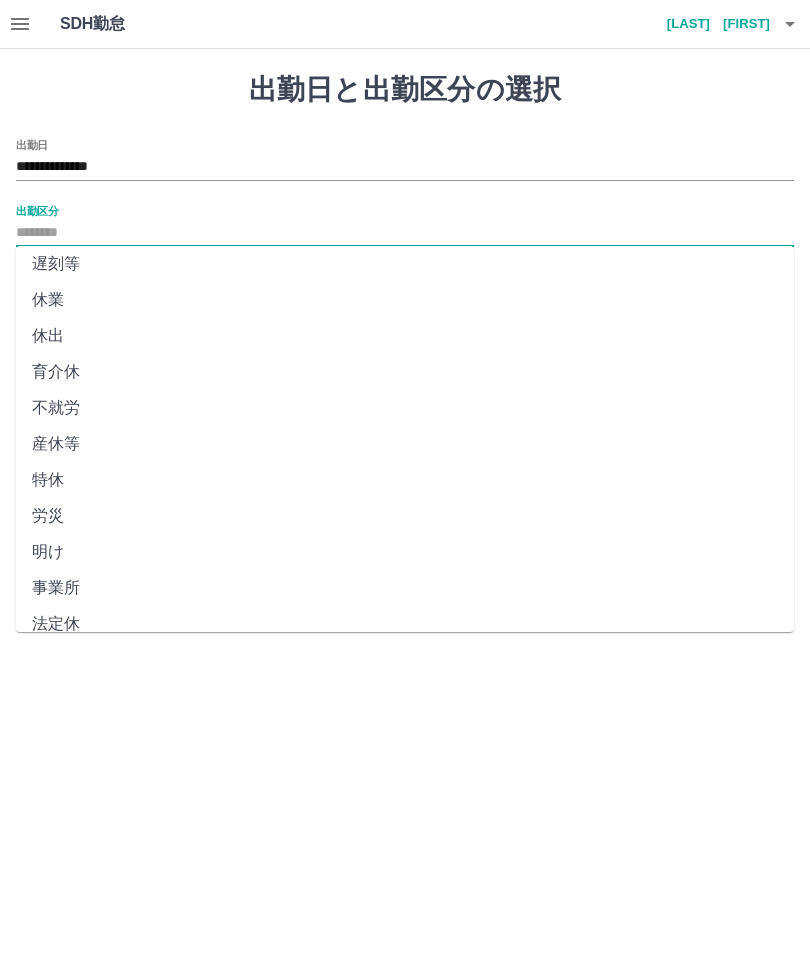 click on "法定休" at bounding box center (405, 624) 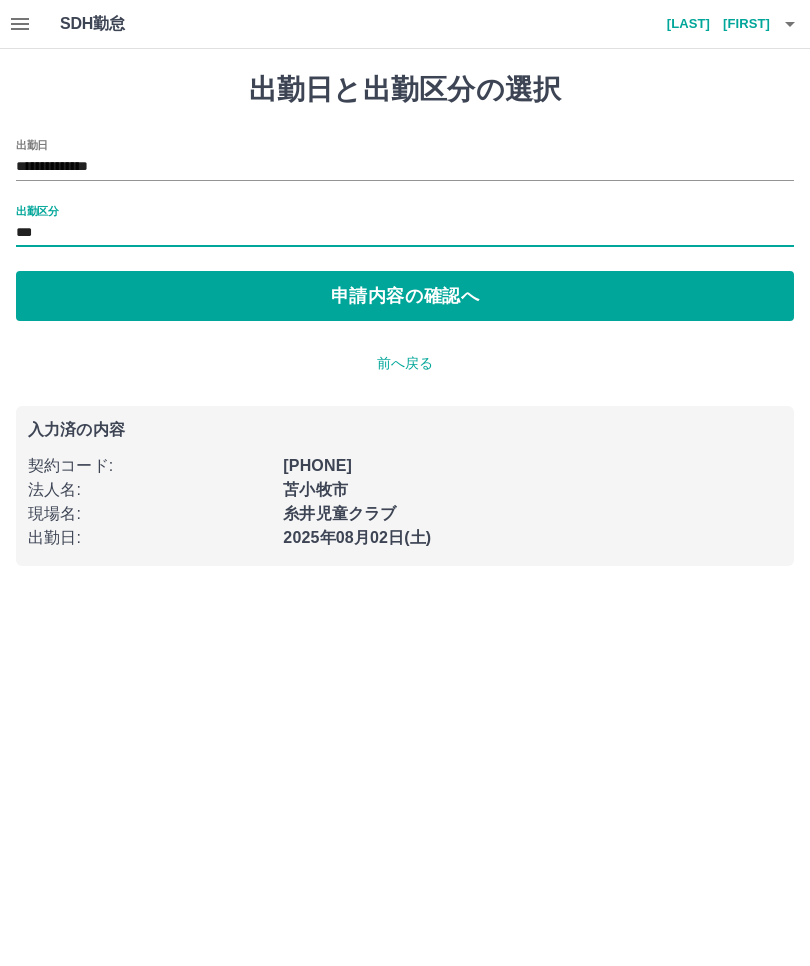 click on "申請内容の確認へ" at bounding box center (405, 296) 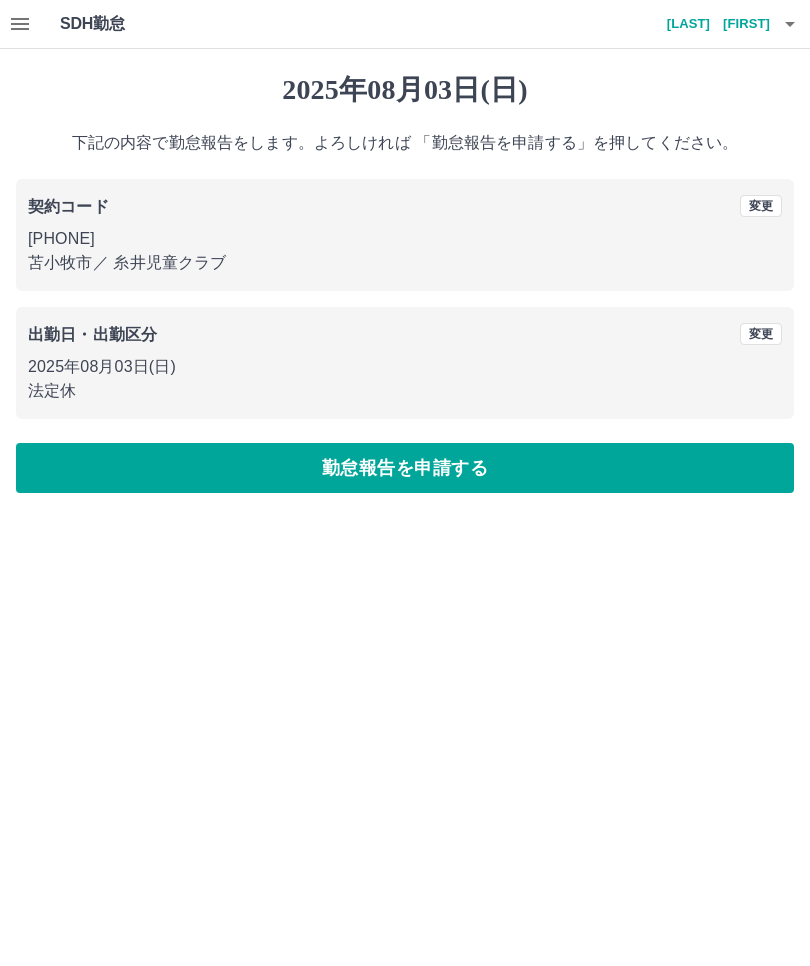 click on "勤怠報告を申請する" at bounding box center (405, 468) 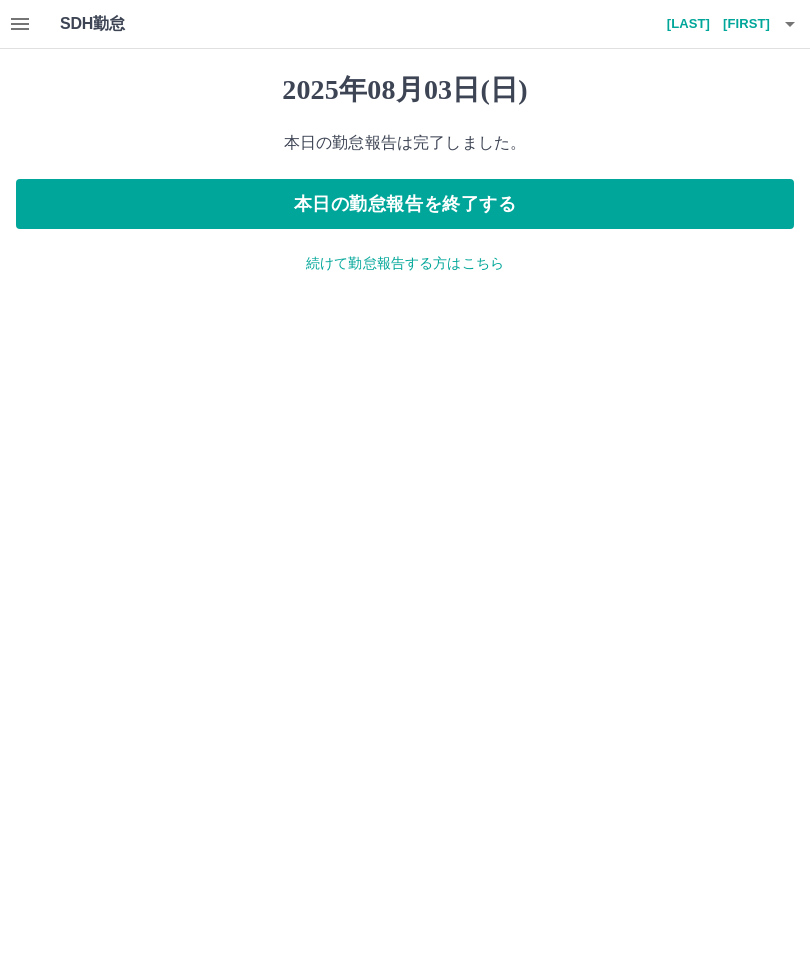 click on "本日の勤怠報告を終了する" at bounding box center (405, 204) 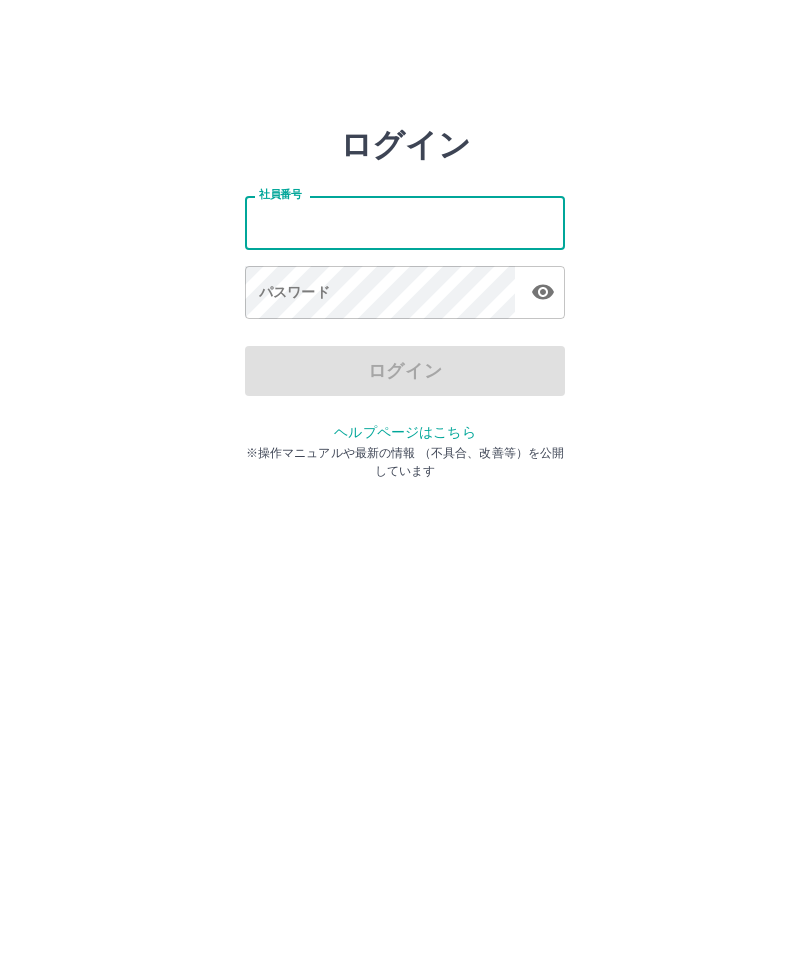 scroll, scrollTop: 0, scrollLeft: 0, axis: both 